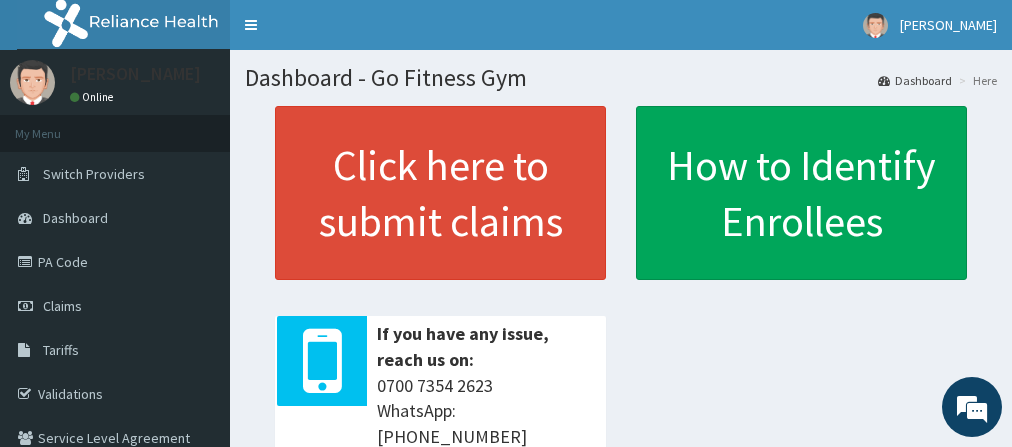 scroll, scrollTop: 0, scrollLeft: 0, axis: both 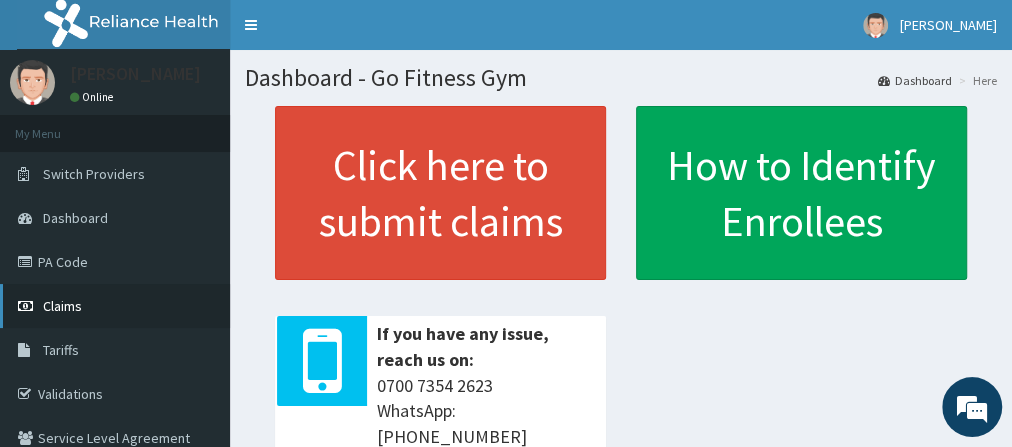 click on "Claims" at bounding box center (115, 306) 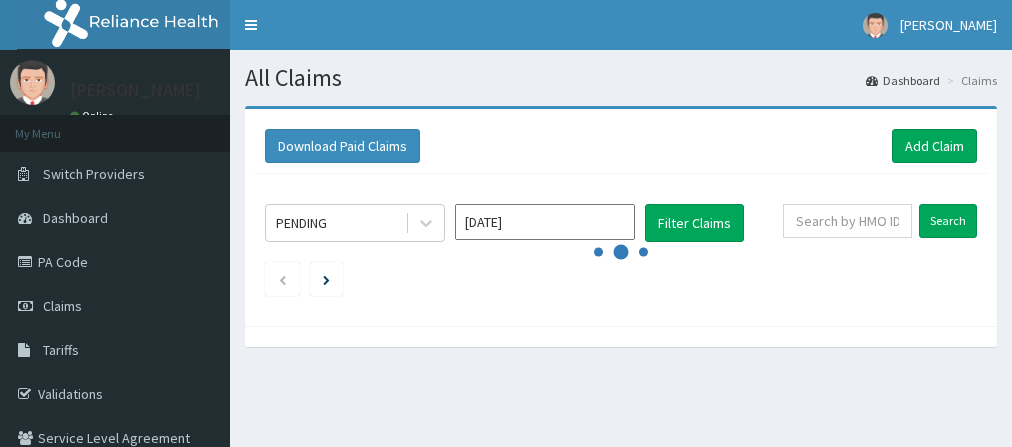 scroll, scrollTop: 0, scrollLeft: 0, axis: both 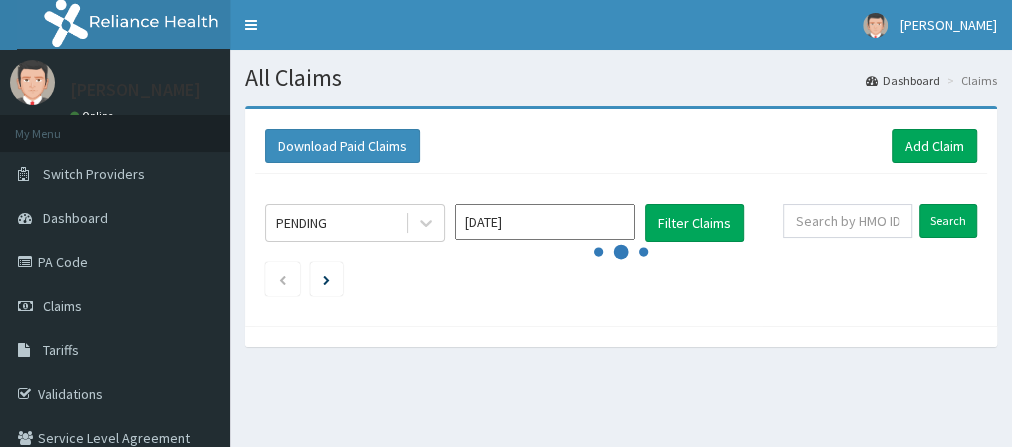 click on "Download Paid Claims Add Claim" at bounding box center [621, 146] 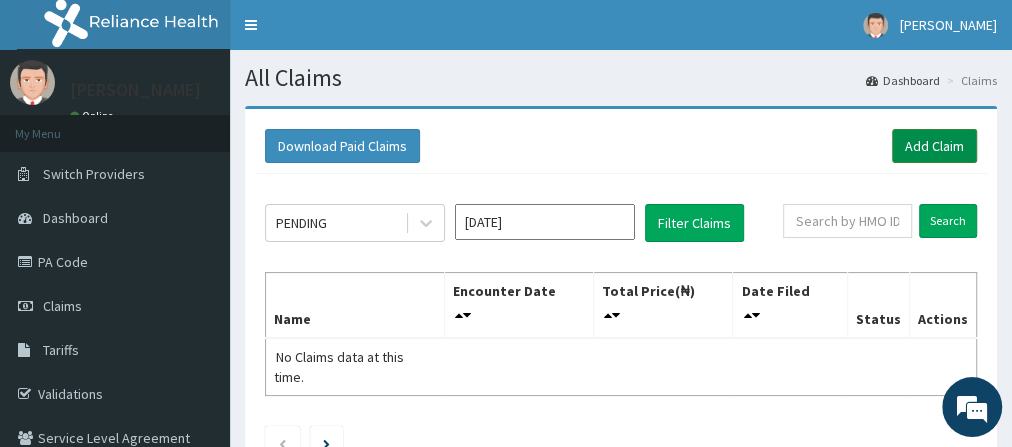 click on "Add Claim" at bounding box center (934, 146) 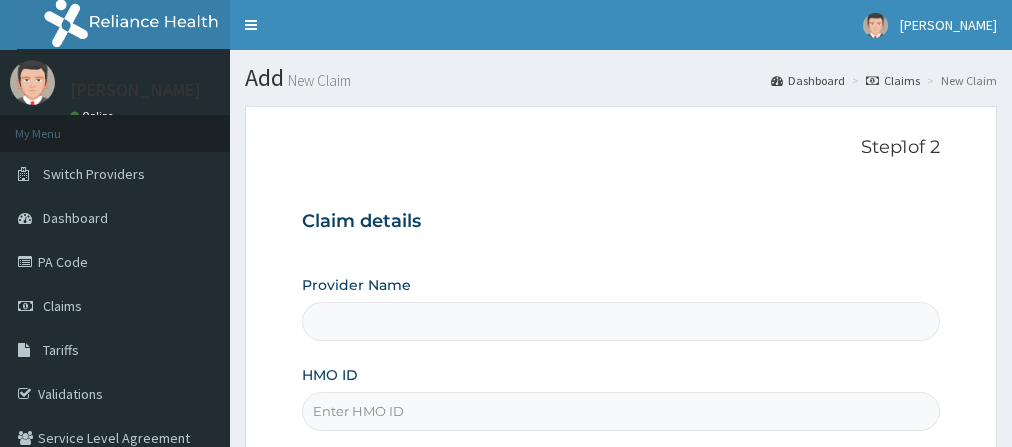 scroll, scrollTop: 0, scrollLeft: 0, axis: both 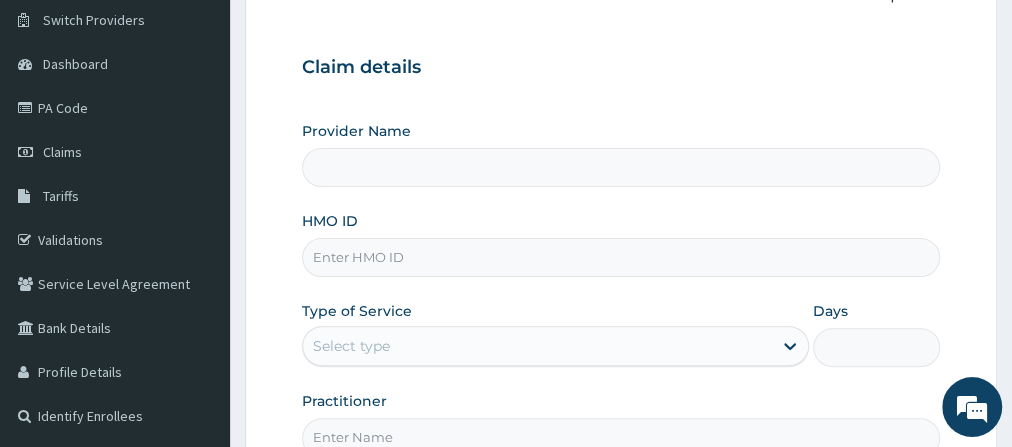 type on "Go Fitness Gym" 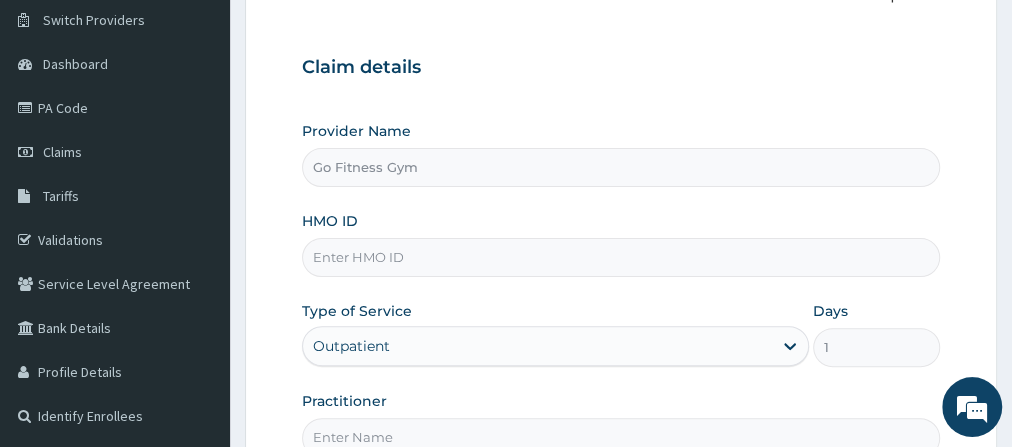 click on "HMO ID" at bounding box center [621, 257] 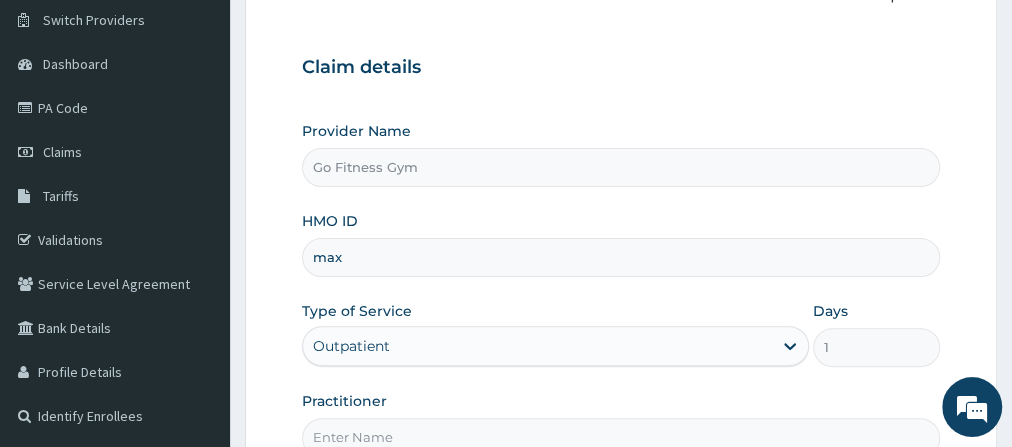 type on "MAX/10011/A" 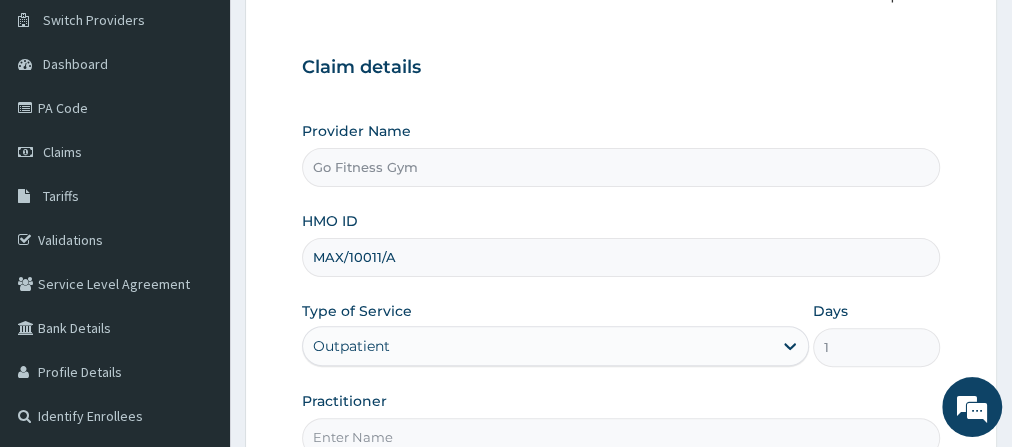 scroll, scrollTop: 0, scrollLeft: 0, axis: both 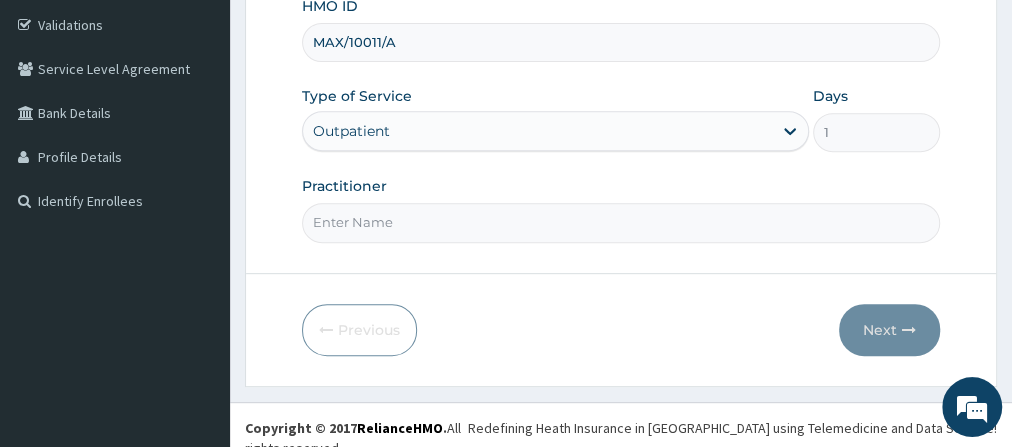 click on "Practitioner" at bounding box center [621, 222] 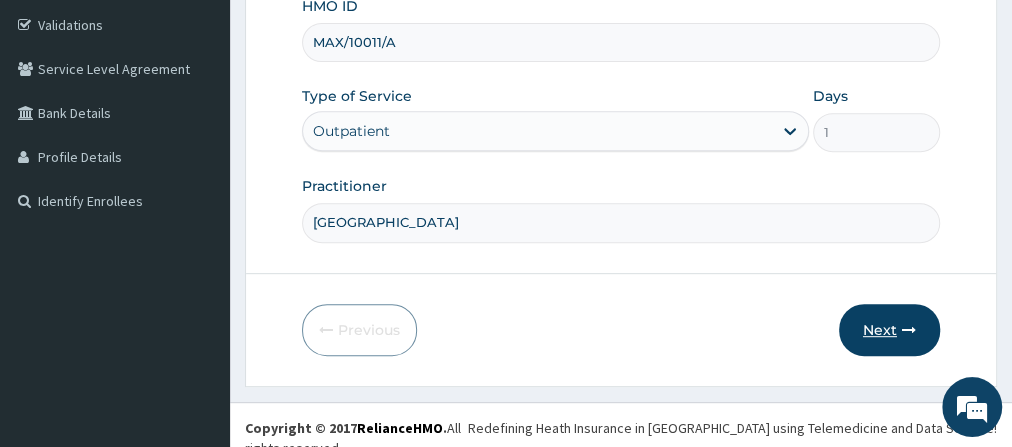 click on "Next" at bounding box center (889, 330) 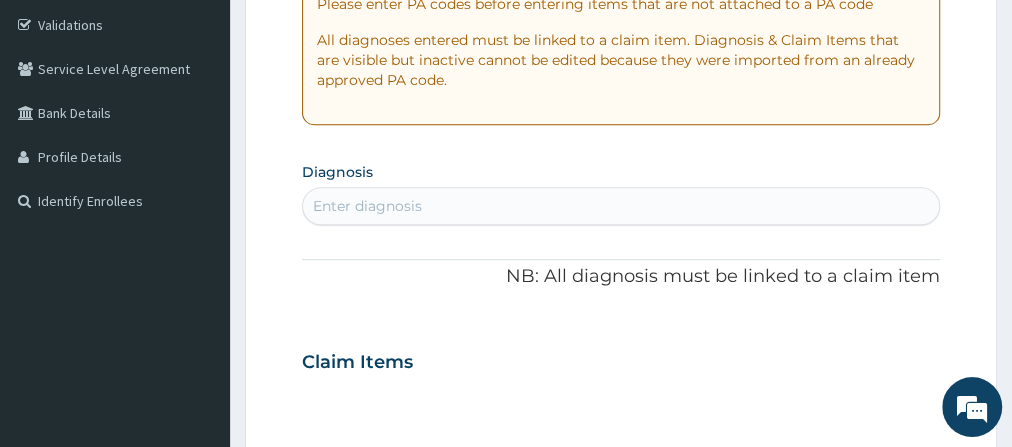 scroll, scrollTop: 0, scrollLeft: 0, axis: both 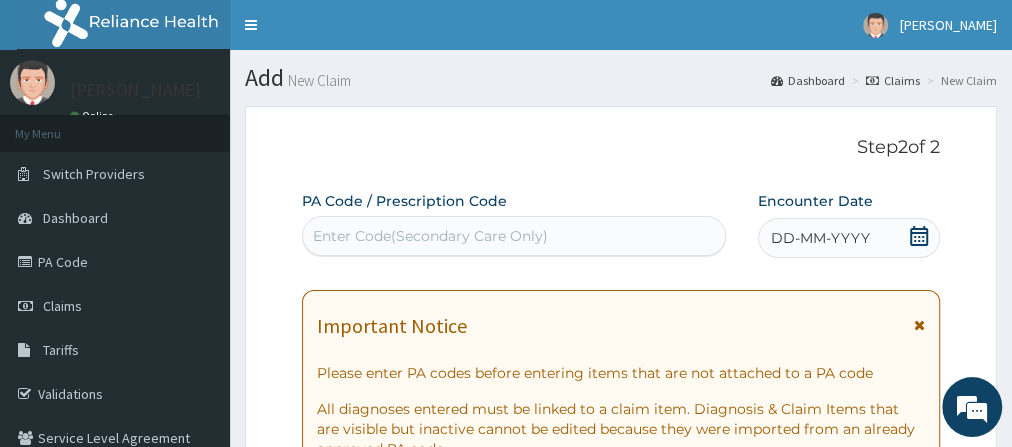 click on "Enter Code(Secondary Care Only)" at bounding box center (430, 236) 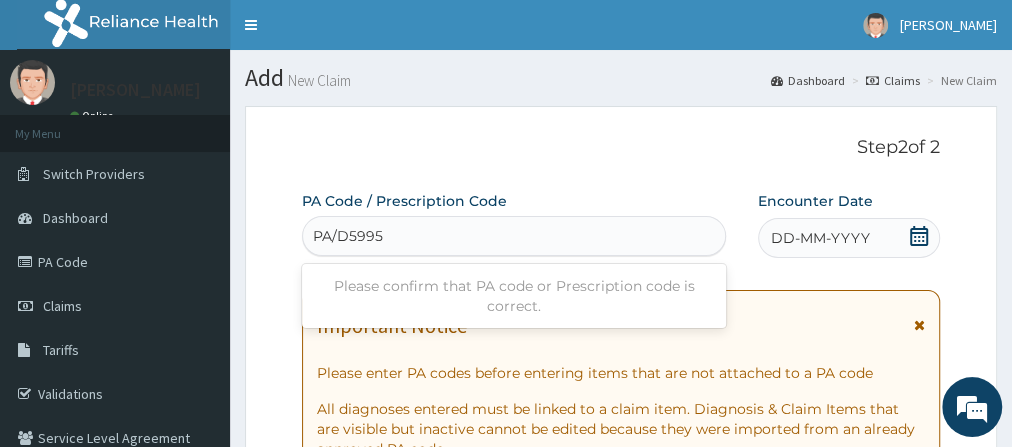 type on "PA/D5995D" 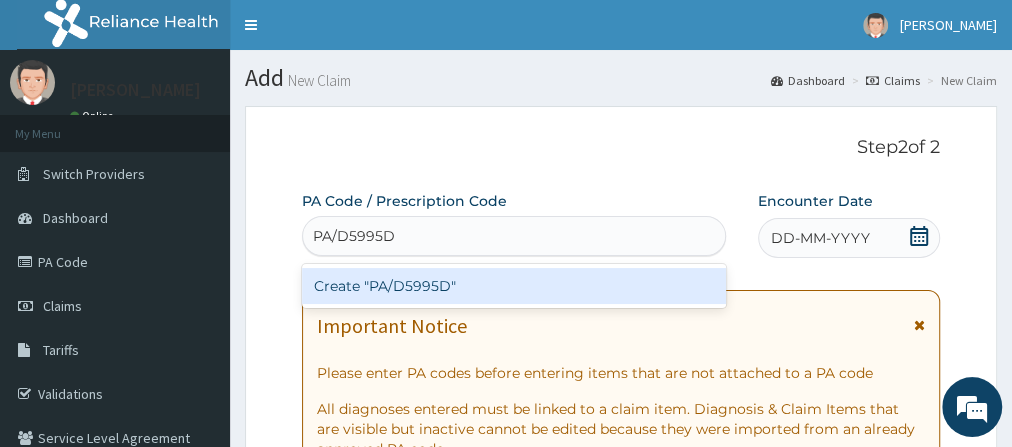 click on "Create "PA/D5995D"" at bounding box center [514, 286] 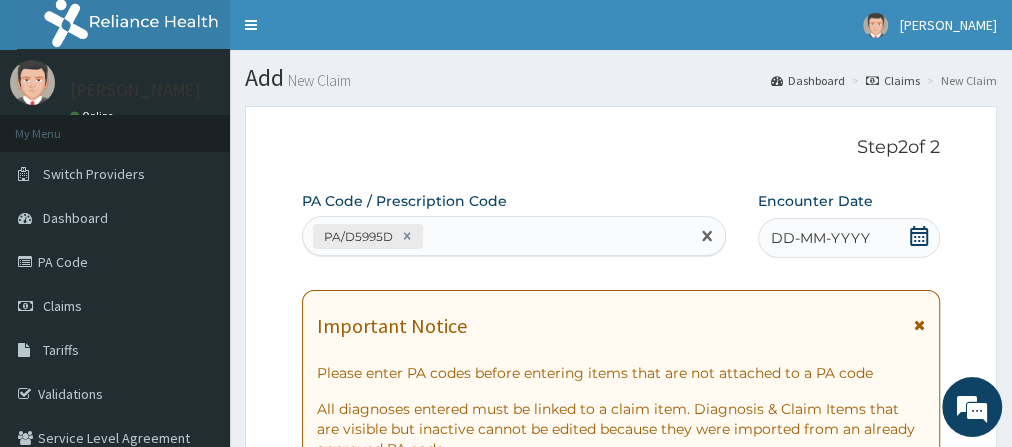 click 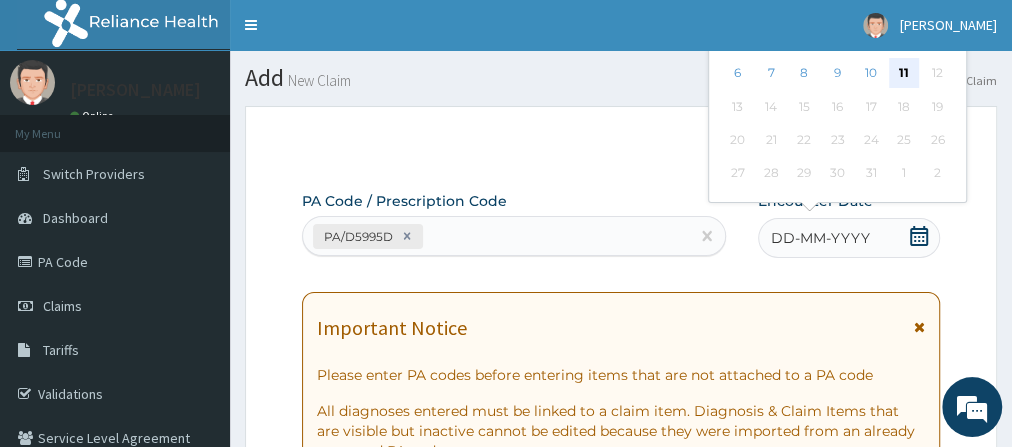 click on "11" at bounding box center (904, 74) 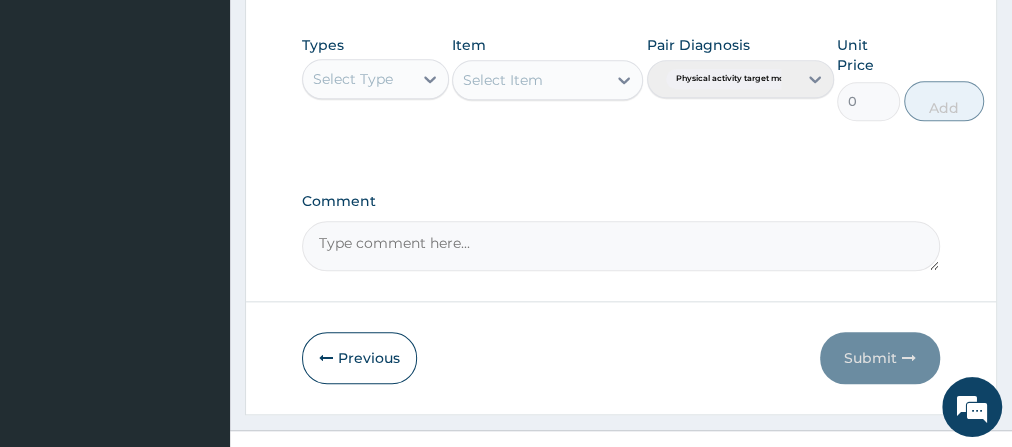 scroll, scrollTop: 1030, scrollLeft: 0, axis: vertical 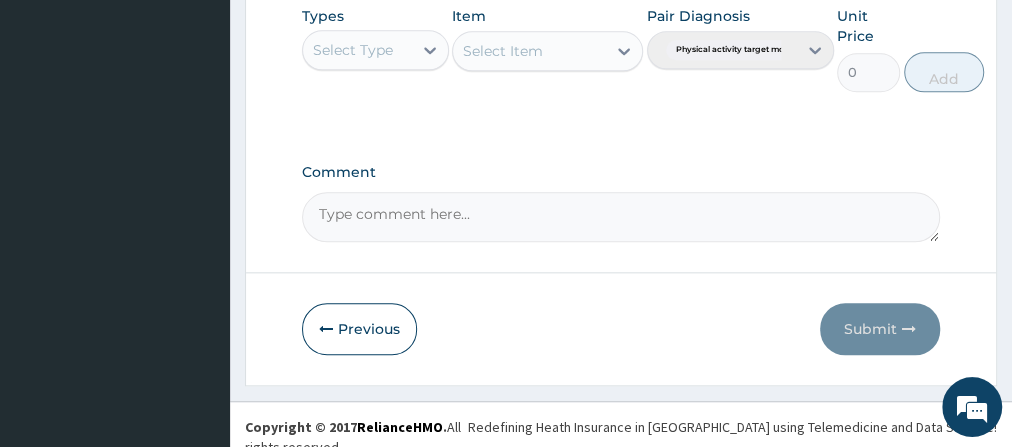 click on "Select Type" at bounding box center [353, 50] 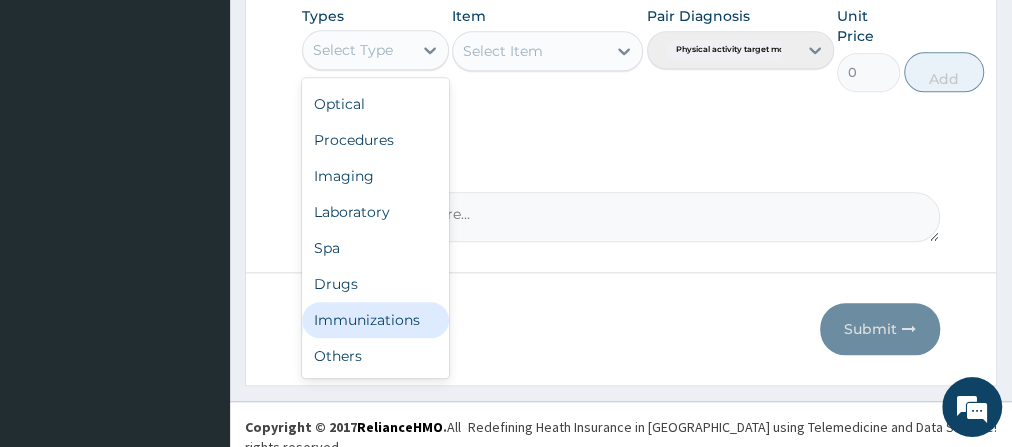 scroll, scrollTop: 67, scrollLeft: 0, axis: vertical 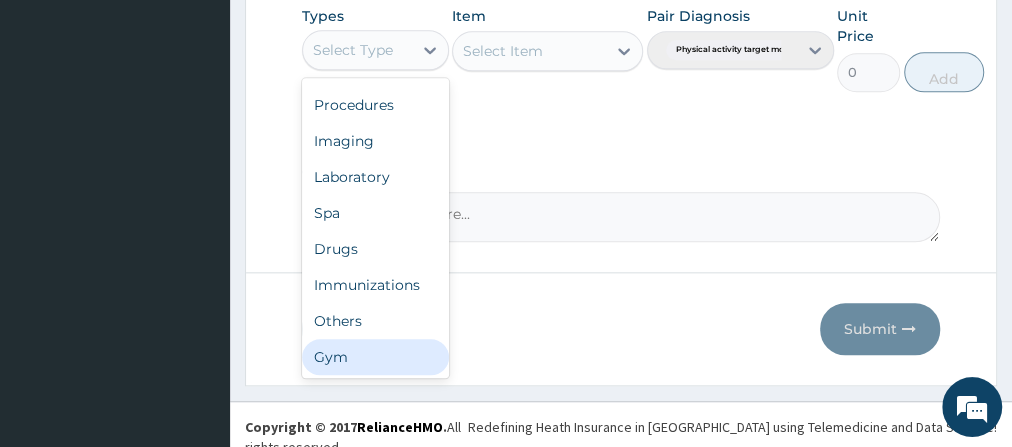 click on "Dental Optical Procedures Imaging Laboratory Spa Drugs Immunizations Others Gym" at bounding box center (375, 228) 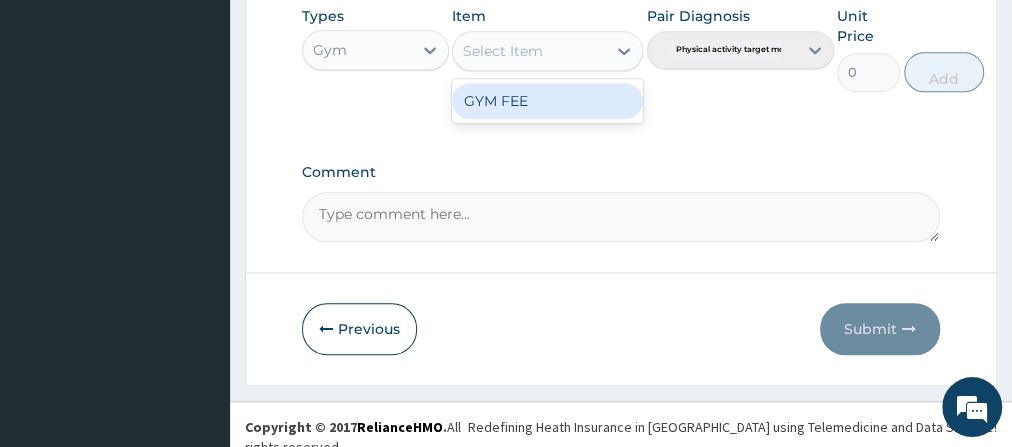 click on "Select Item" at bounding box center [529, 51] 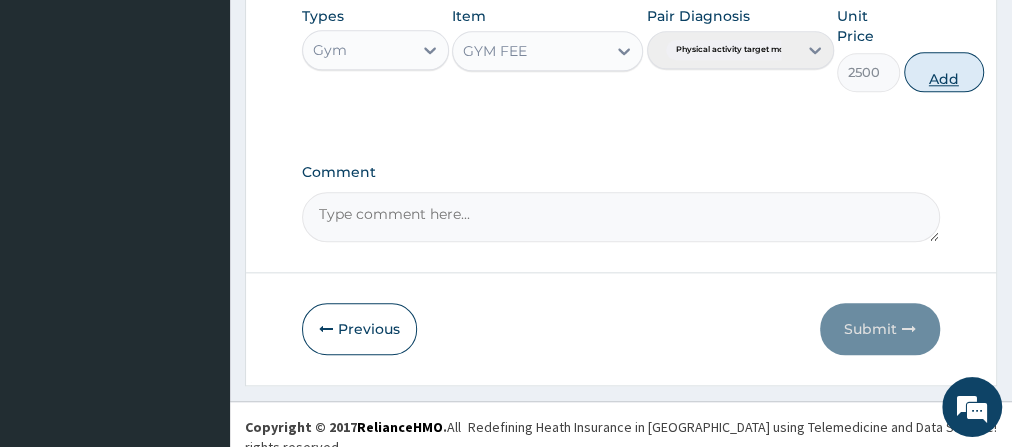 click on "Add" at bounding box center (944, 72) 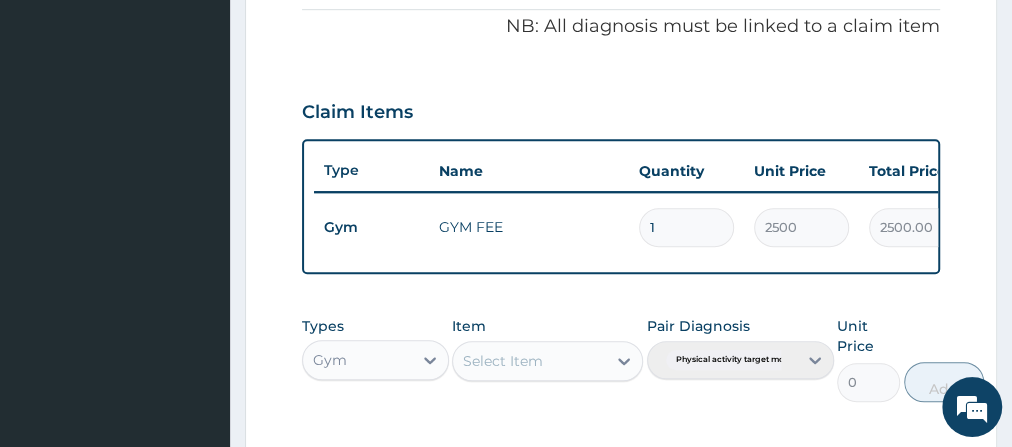scroll, scrollTop: 946, scrollLeft: 0, axis: vertical 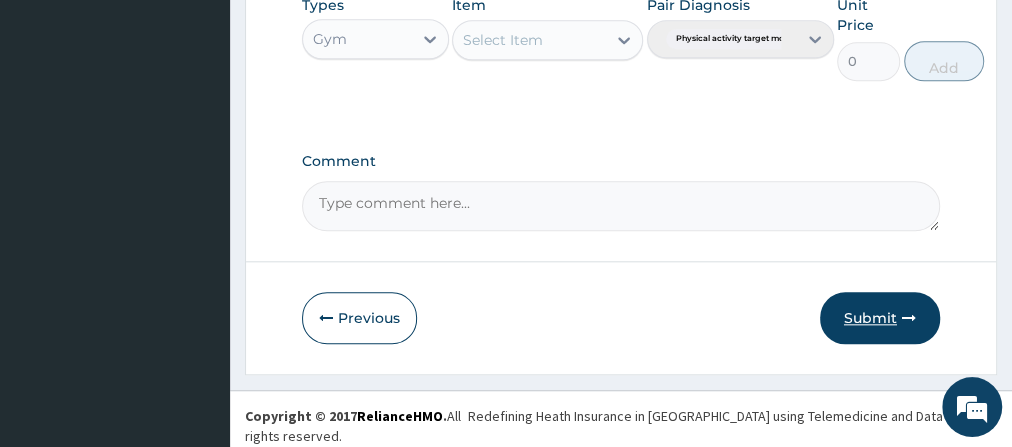 click on "Submit" at bounding box center (880, 318) 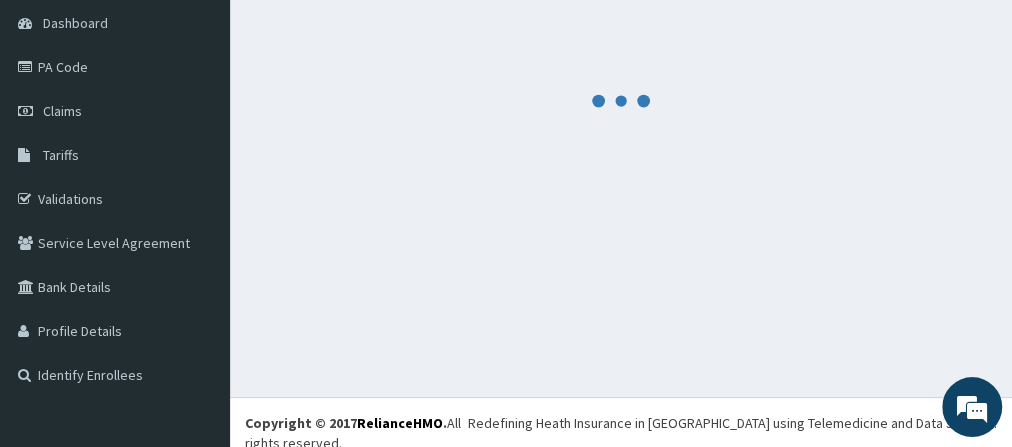 scroll, scrollTop: 946, scrollLeft: 0, axis: vertical 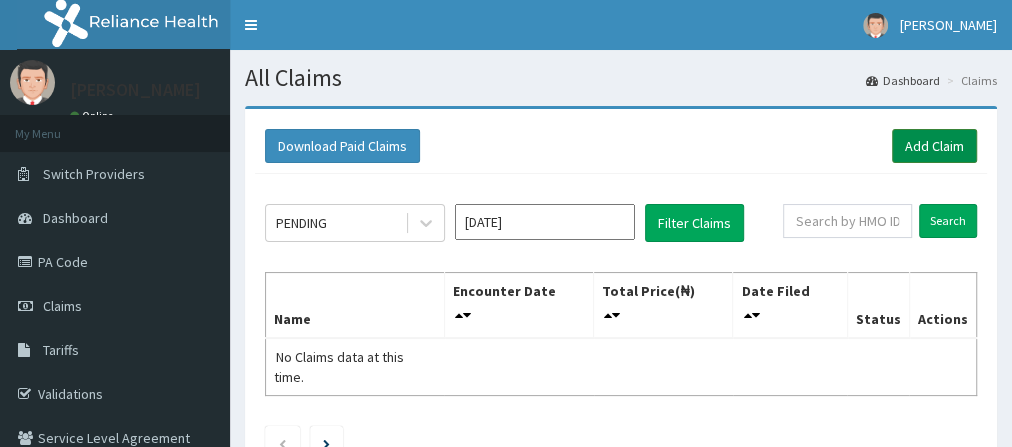 click on "Add Claim" at bounding box center (934, 146) 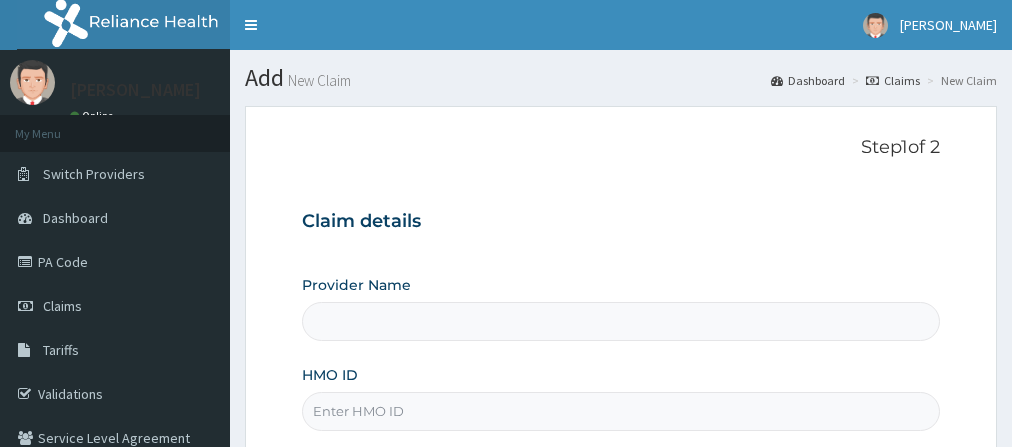 scroll, scrollTop: 0, scrollLeft: 0, axis: both 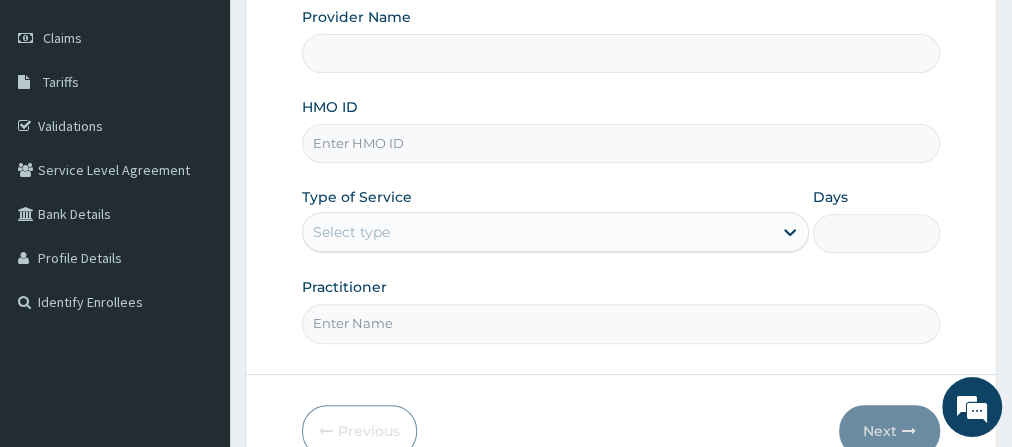 drag, startPoint x: 1018, startPoint y: 195, endPoint x: 1023, endPoint y: 336, distance: 141.08862 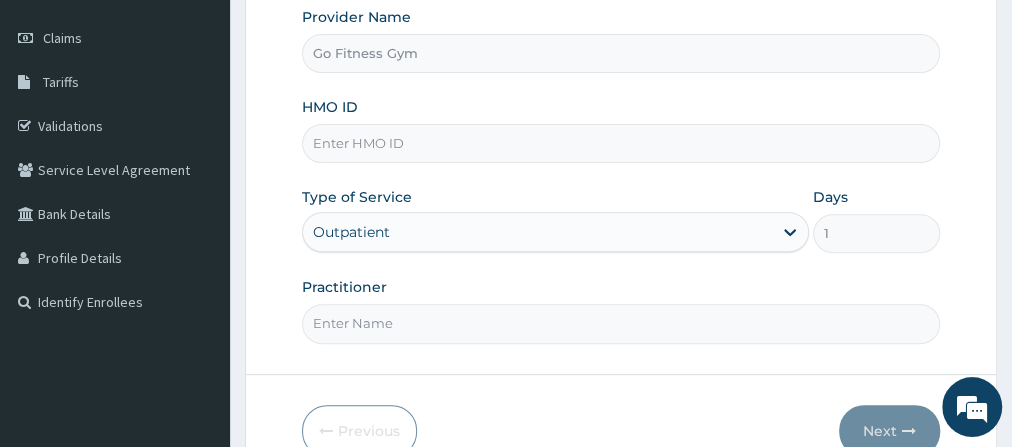 click on "HMO ID" at bounding box center [621, 143] 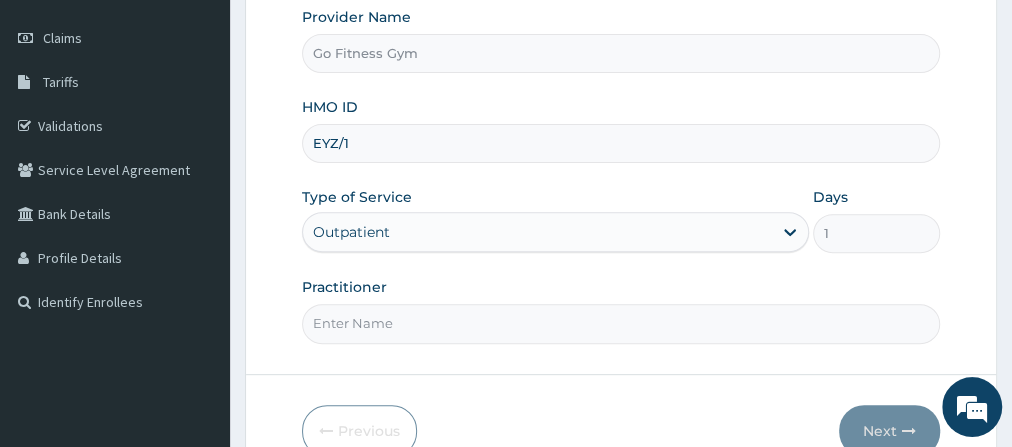 scroll, scrollTop: 0, scrollLeft: 0, axis: both 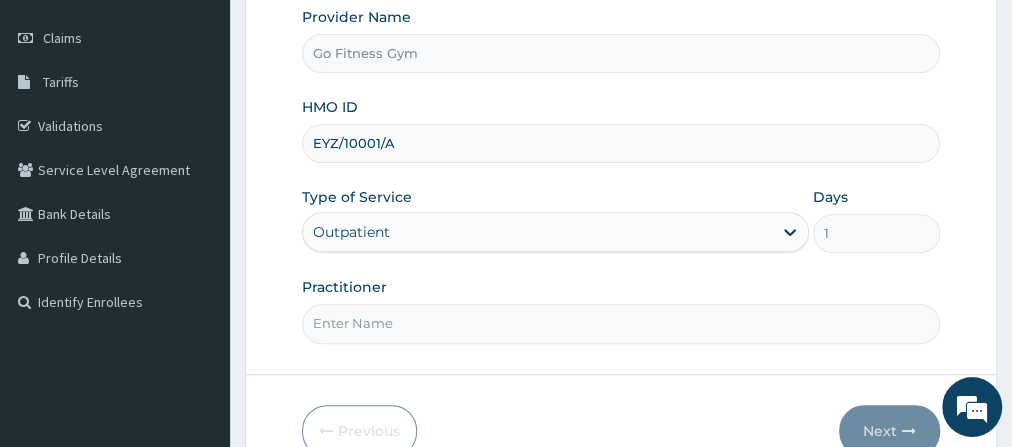 type on "EYZ/10001/A" 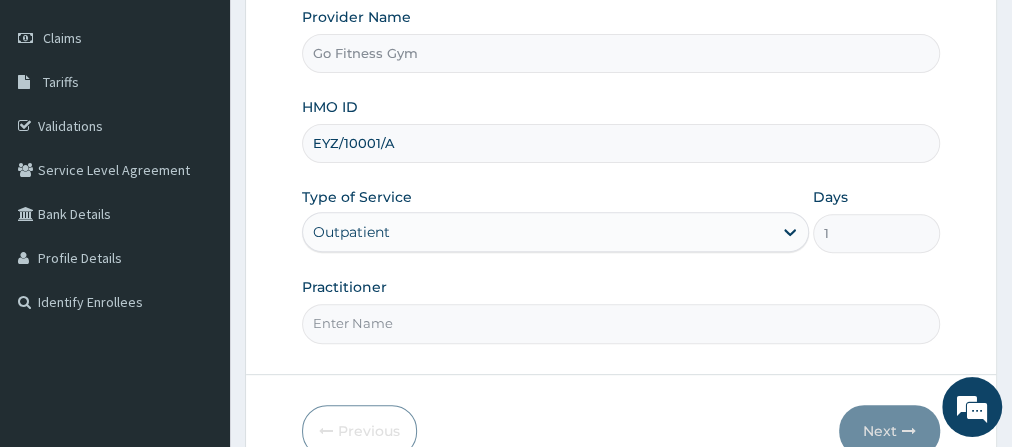 type on "Gofitness centre" 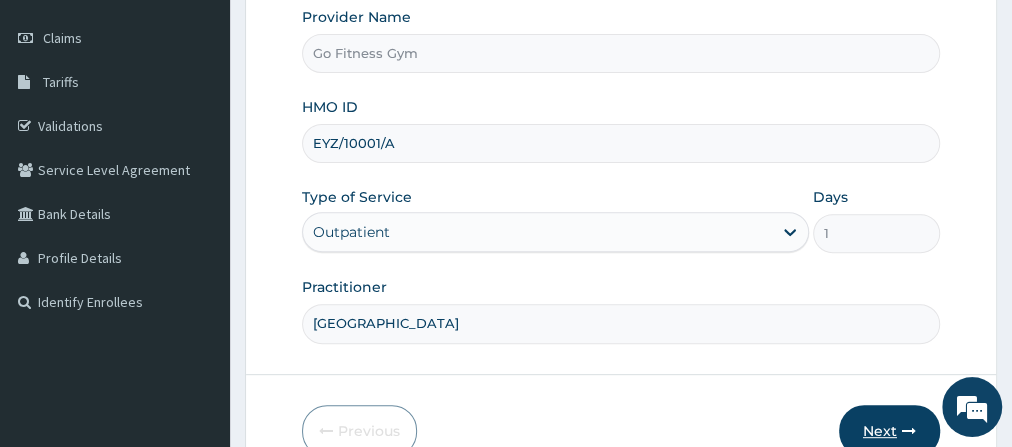 click on "Next" at bounding box center (889, 431) 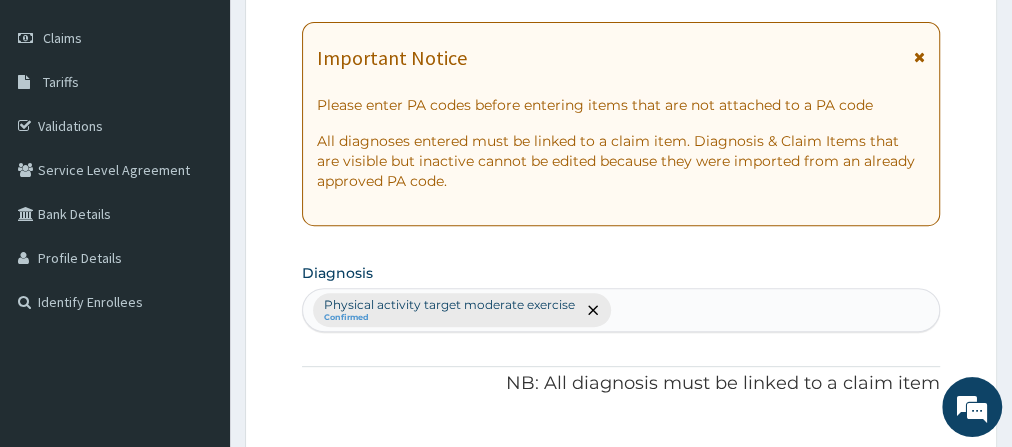 scroll, scrollTop: 0, scrollLeft: 0, axis: both 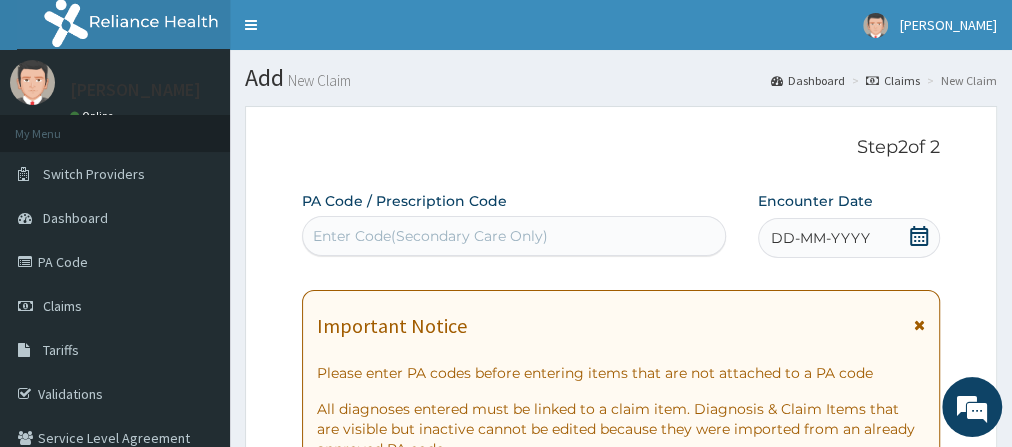 click on "Enter Code(Secondary Care Only)" at bounding box center (430, 236) 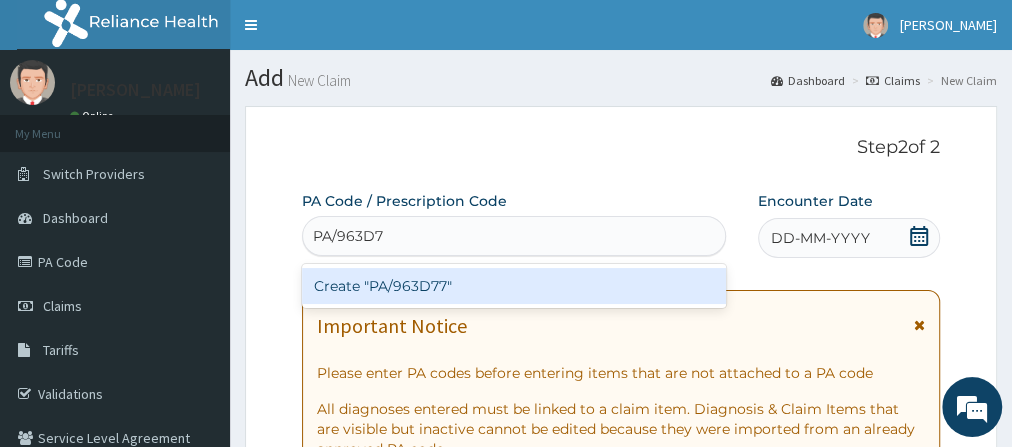 type on "PA/963D77" 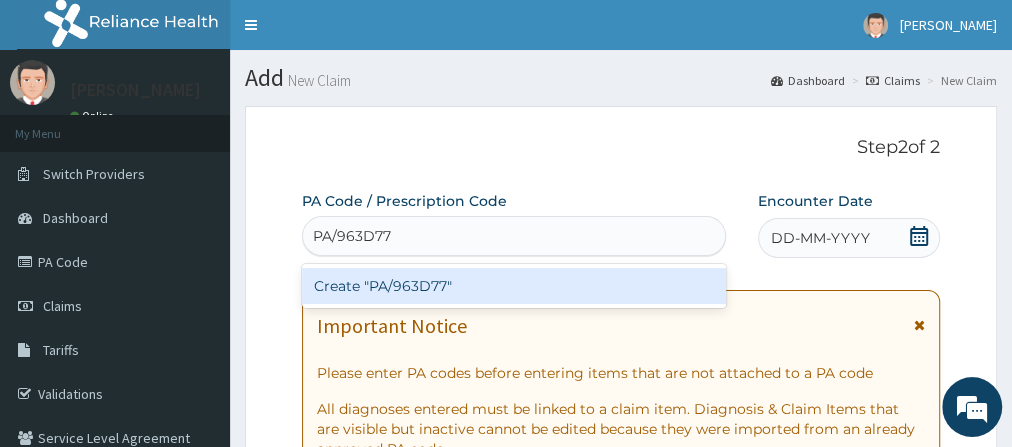 click on "Create "PA/963D77"" at bounding box center (514, 286) 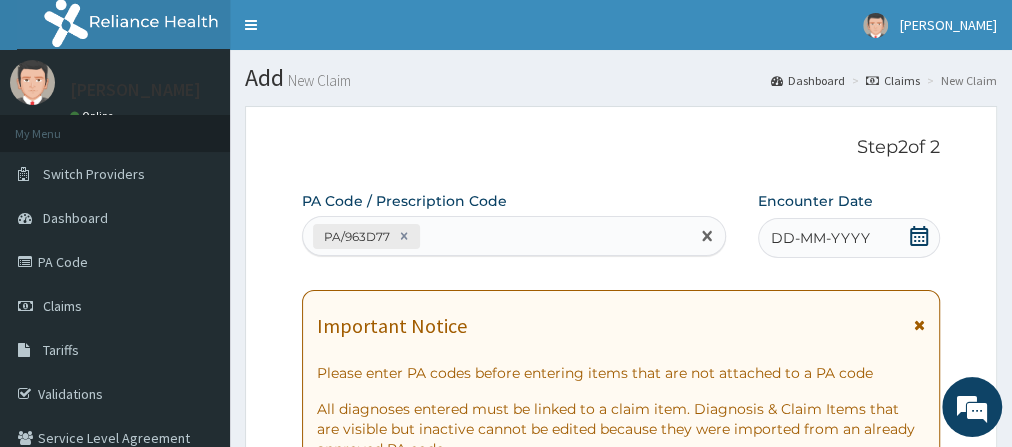 click 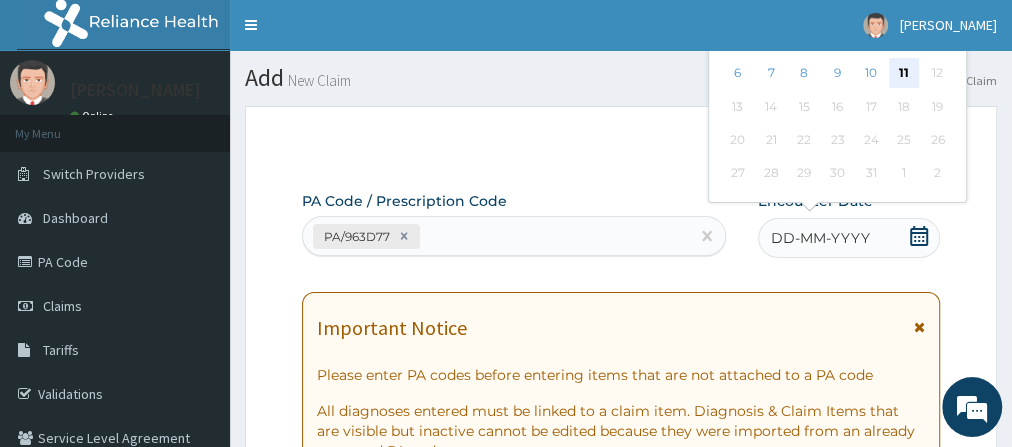 click on "11" at bounding box center [904, 74] 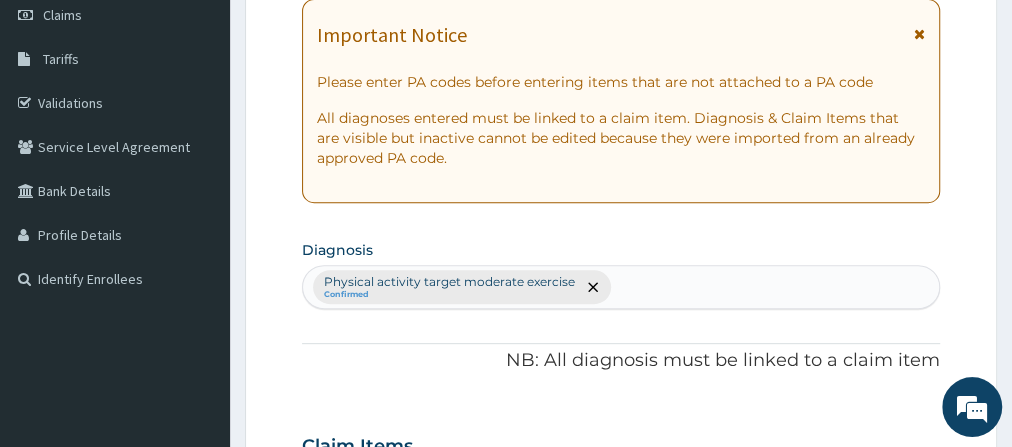 scroll, scrollTop: 724, scrollLeft: 0, axis: vertical 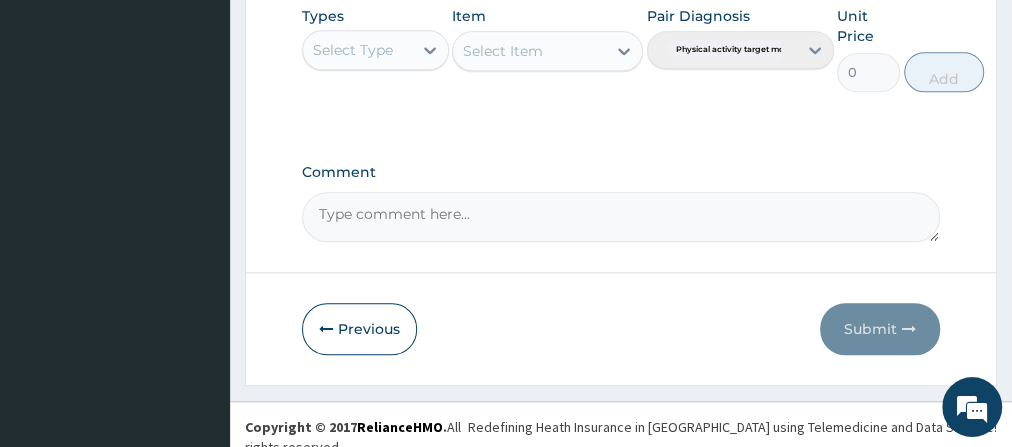 click on "Types Select Type" at bounding box center (375, 49) 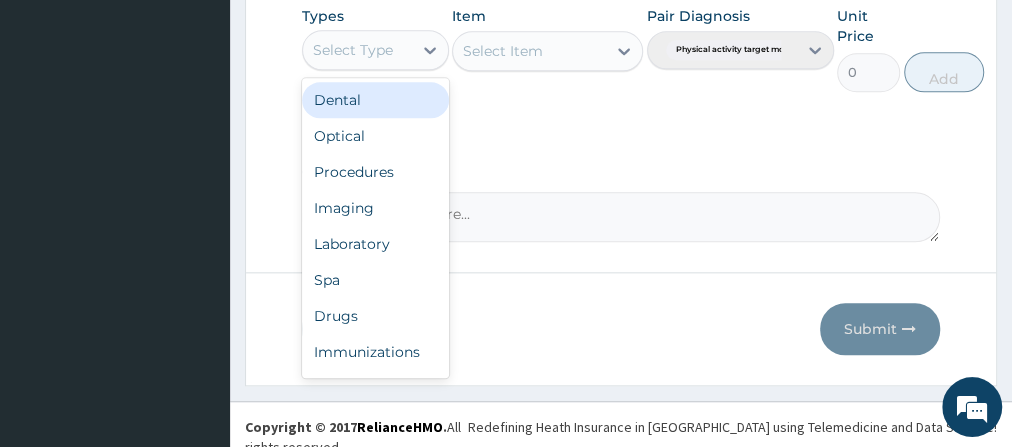 click on "Select Type" at bounding box center [357, 50] 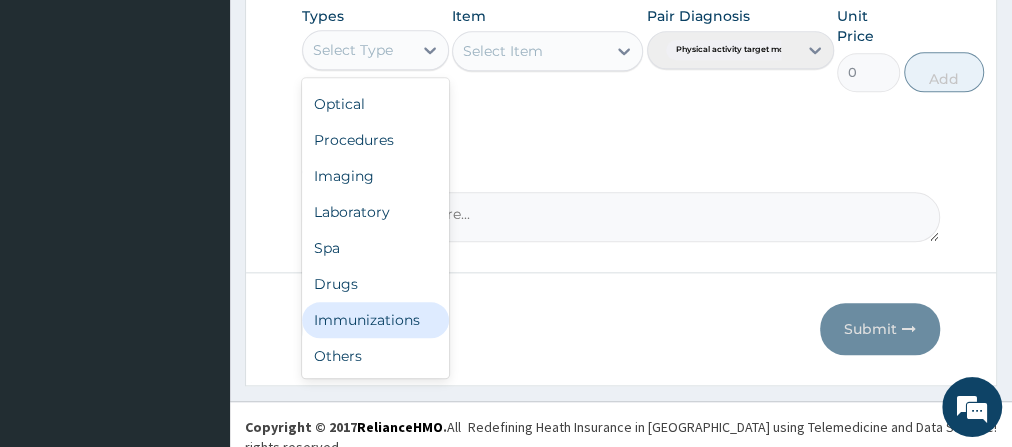 scroll, scrollTop: 67, scrollLeft: 0, axis: vertical 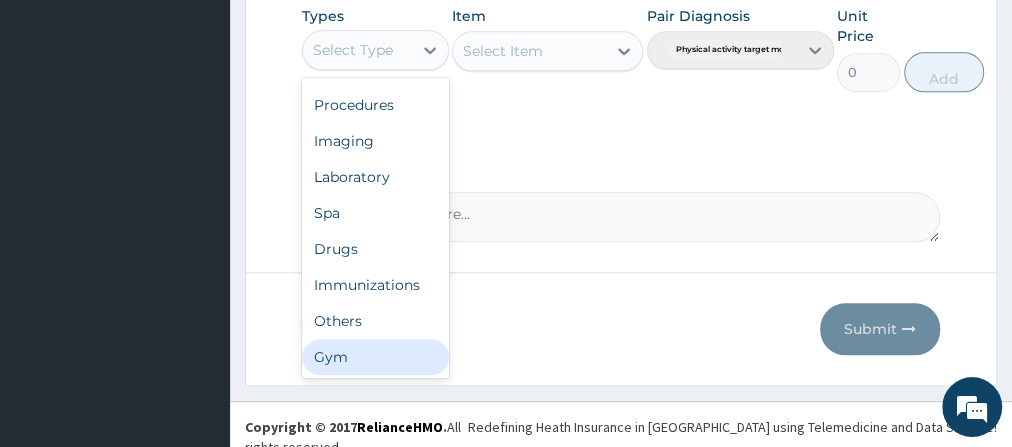 click on "Gym" at bounding box center [375, 357] 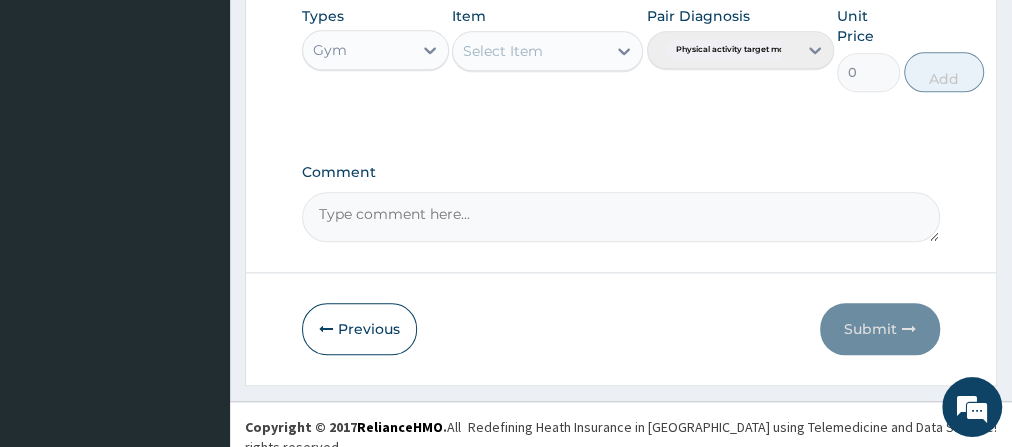 click on "Select Item" at bounding box center (529, 51) 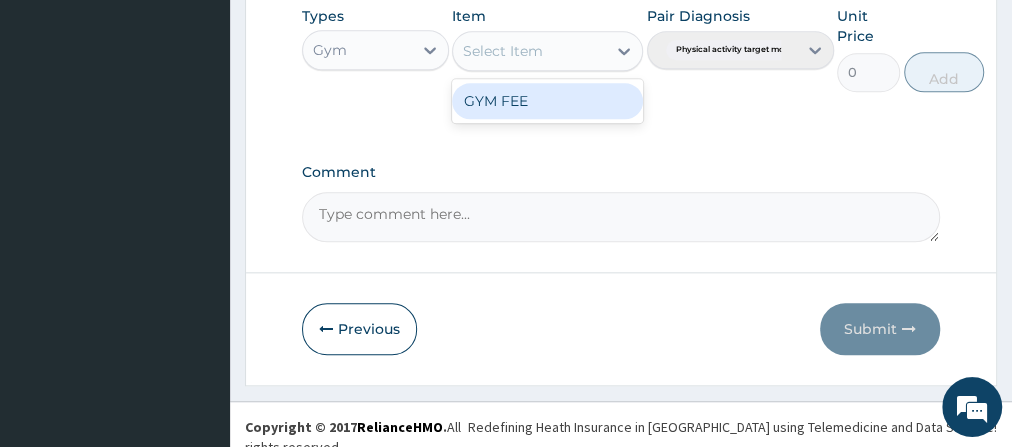 click on "GYM FEE" at bounding box center (547, 101) 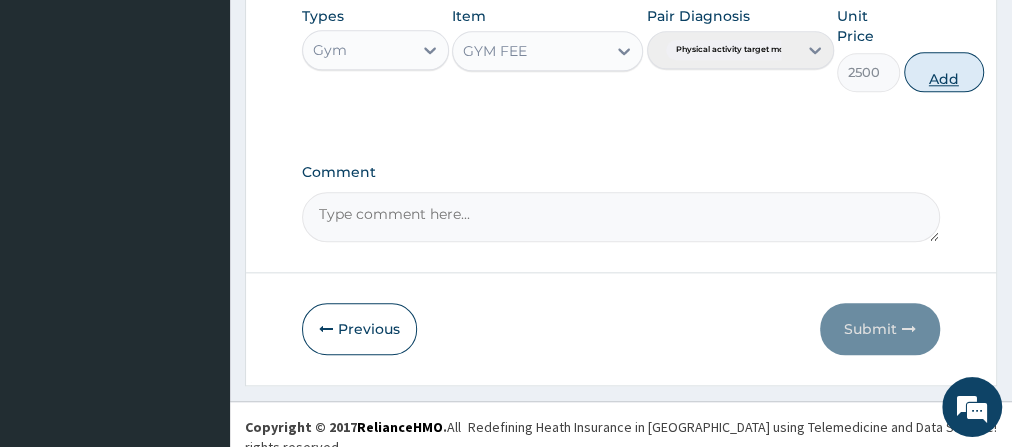 click on "Add" at bounding box center (944, 72) 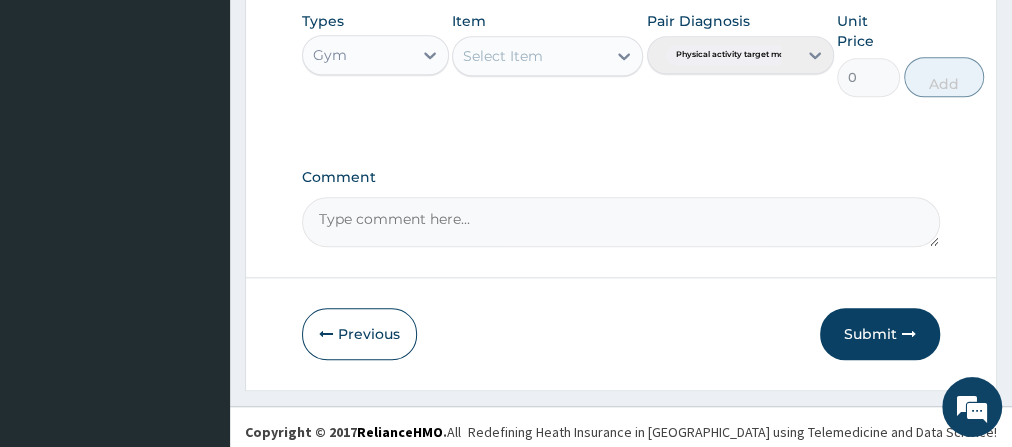 scroll, scrollTop: 946, scrollLeft: 0, axis: vertical 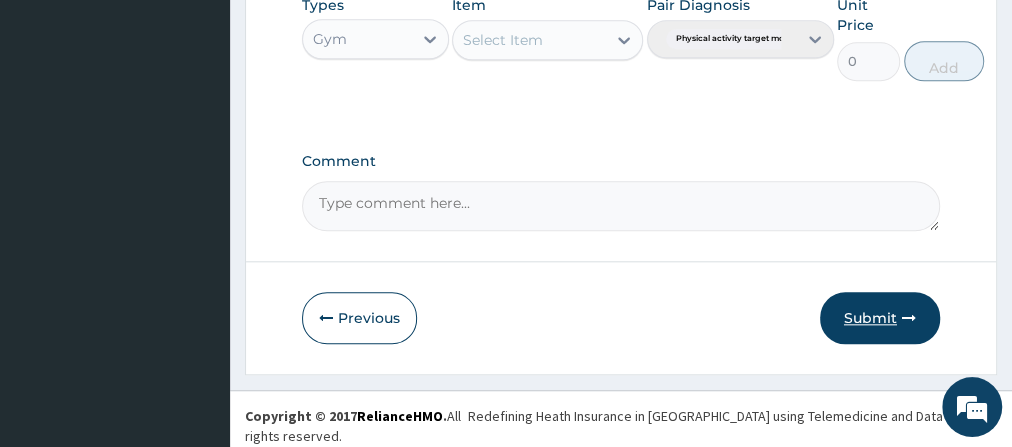 click at bounding box center (909, 318) 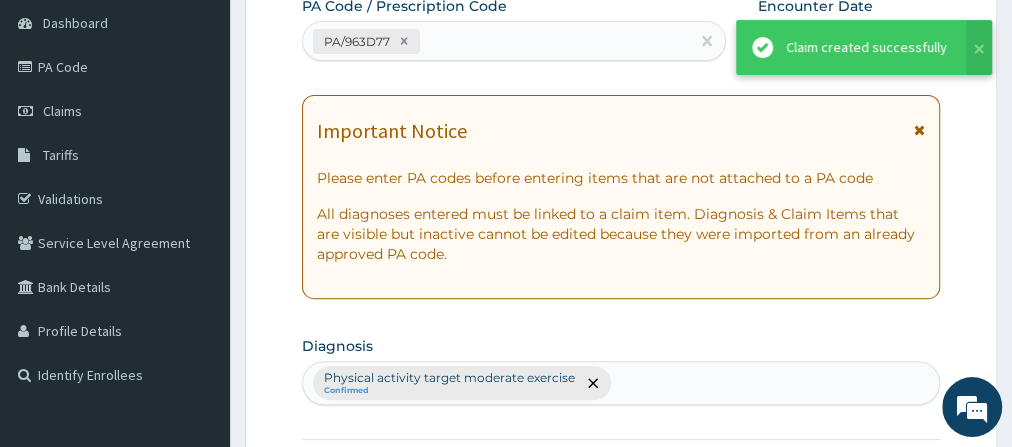 scroll, scrollTop: 946, scrollLeft: 0, axis: vertical 